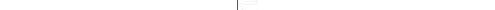 scroll, scrollTop: 0, scrollLeft: 0, axis: both 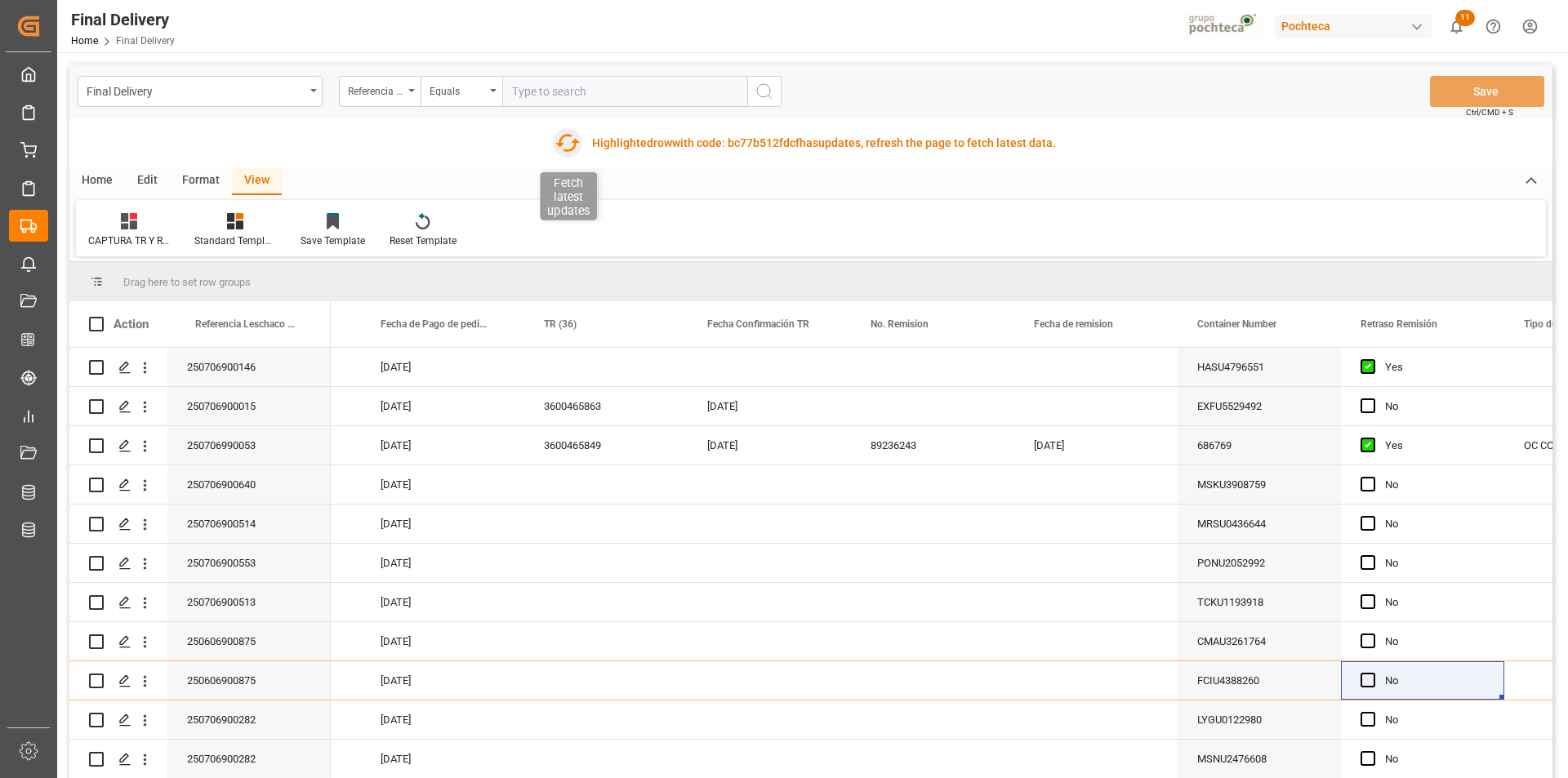 click 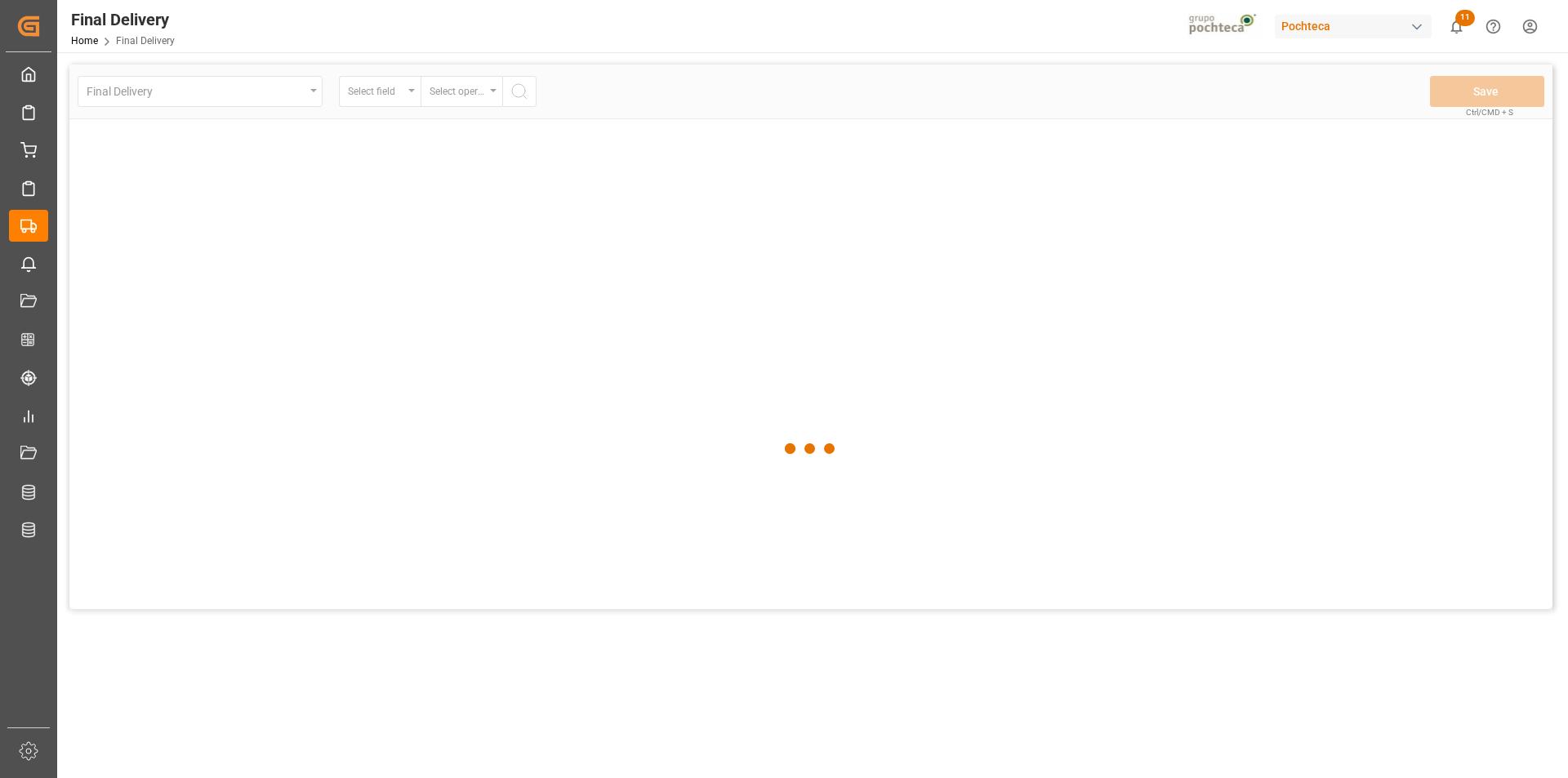 scroll, scrollTop: 0, scrollLeft: 0, axis: both 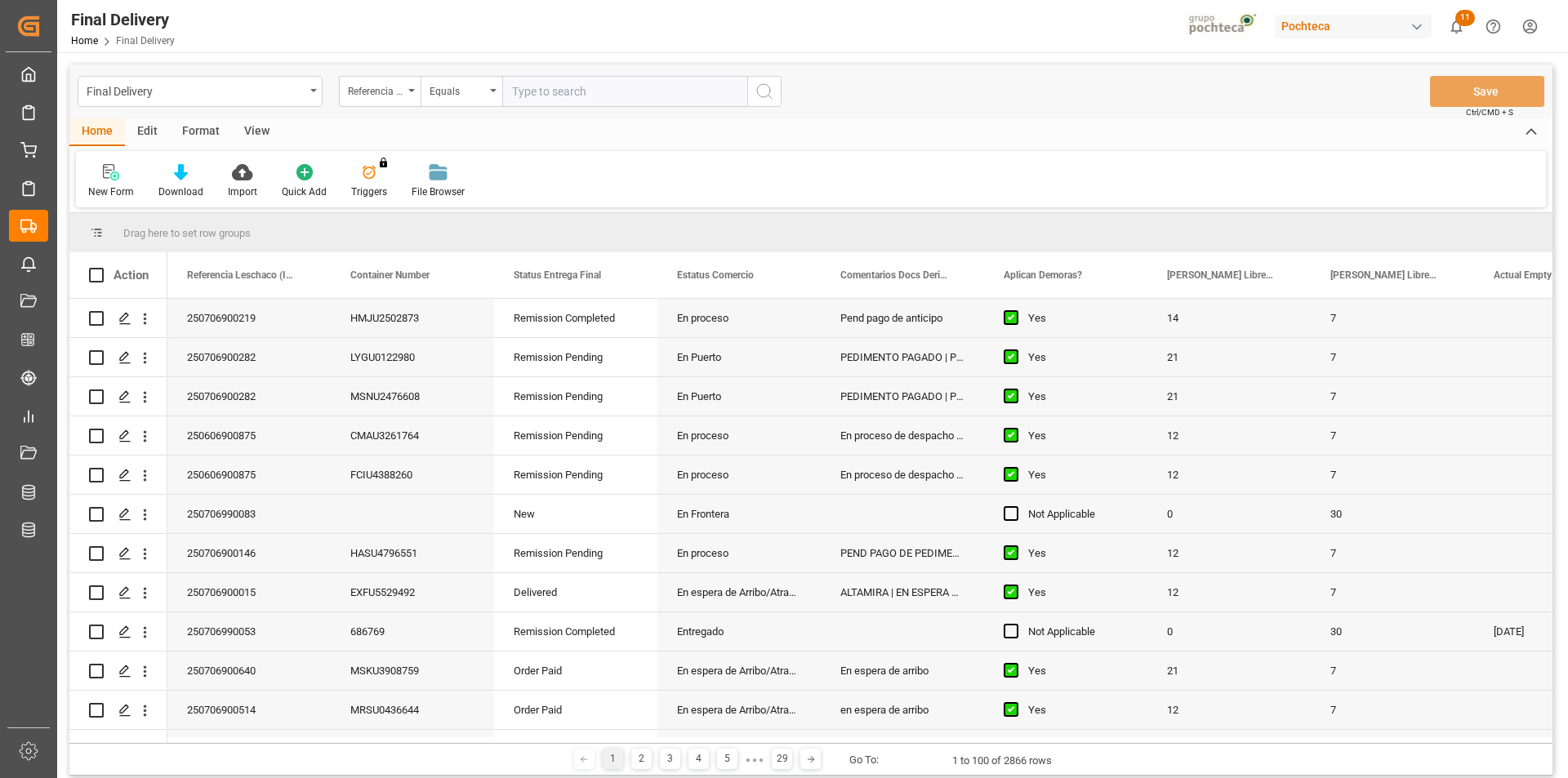 click on "View" at bounding box center [256, 132] 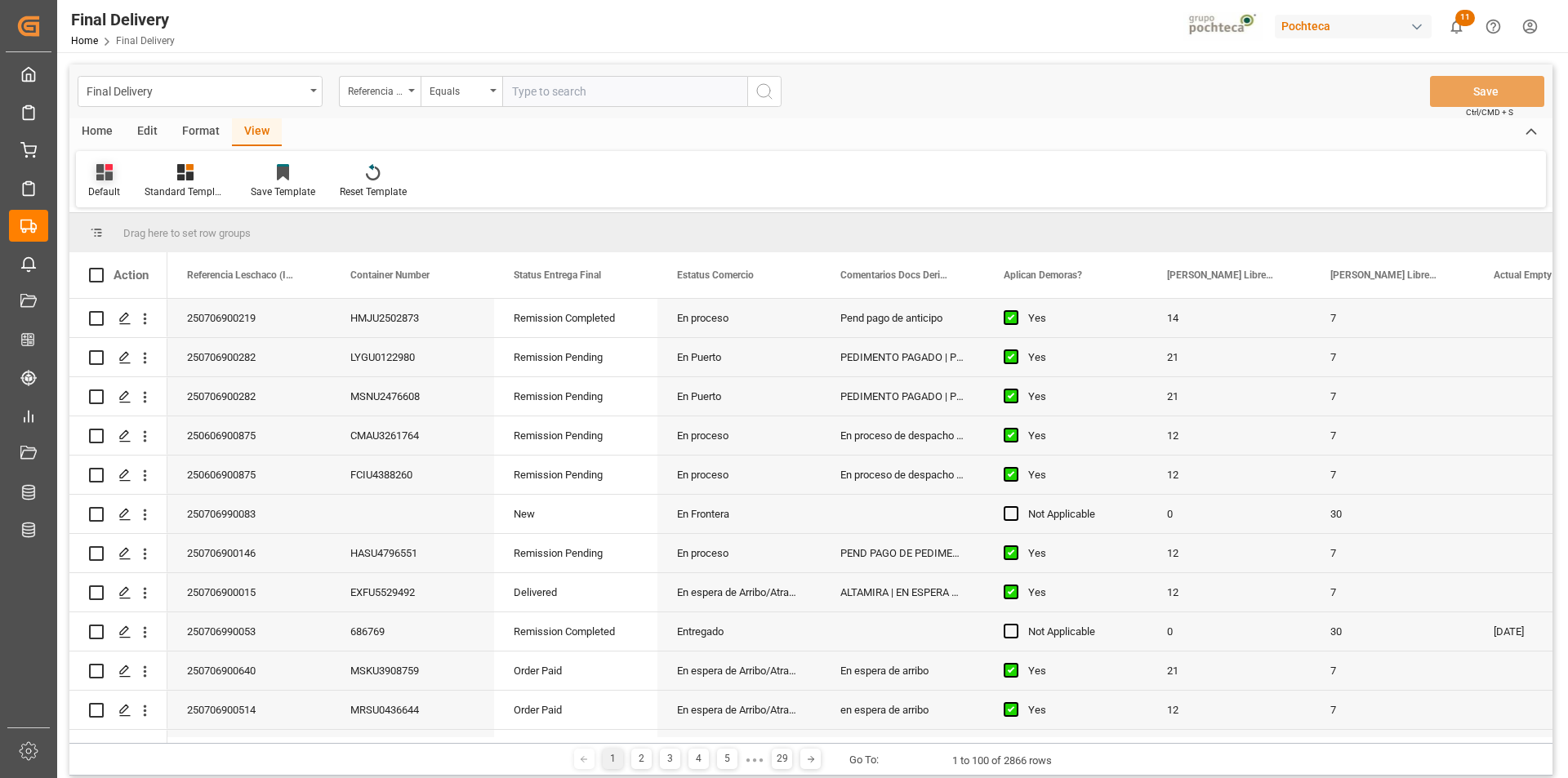 click 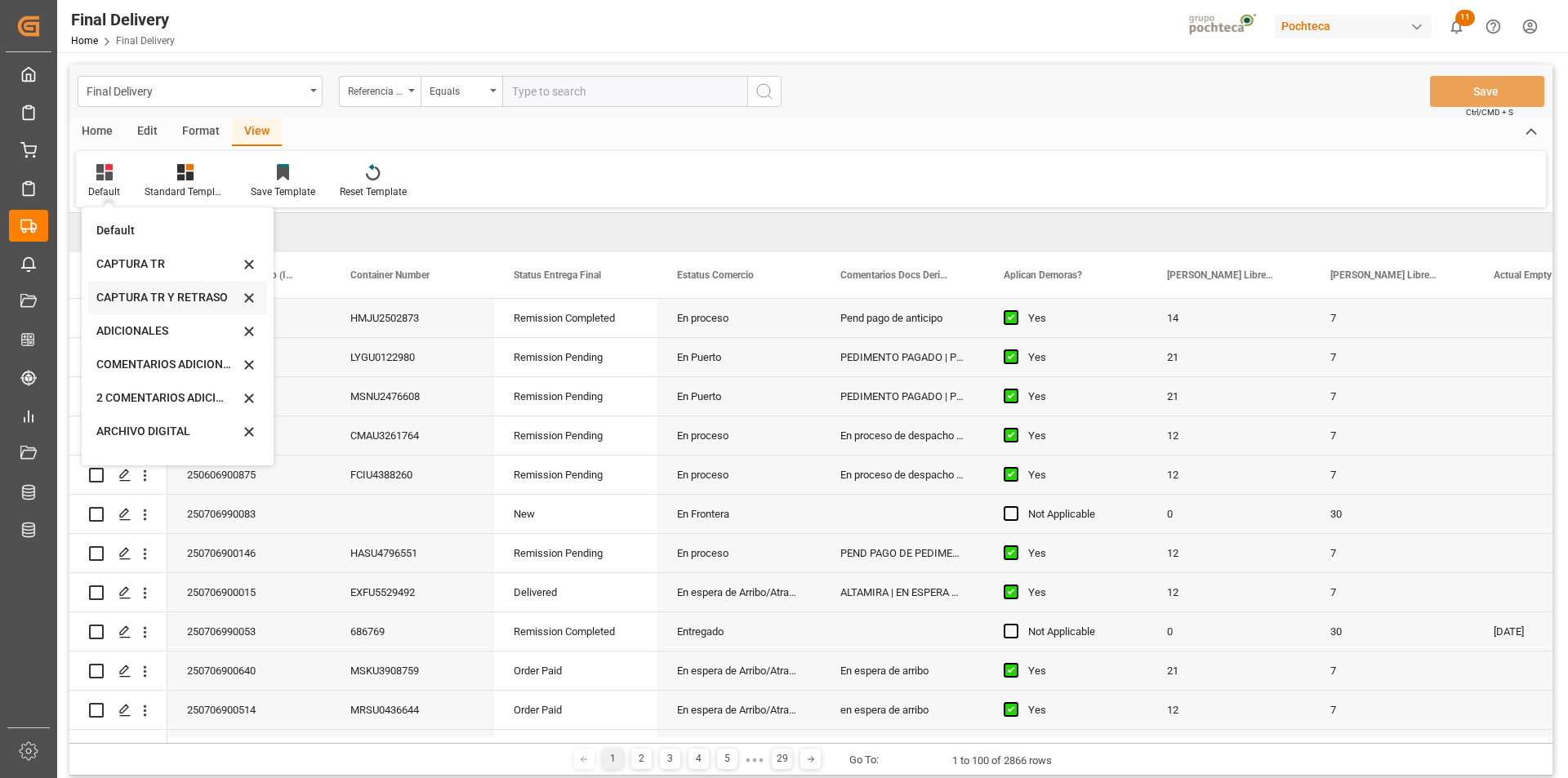 click on "CAPTURA TR Y RETRASO" at bounding box center (167, 297) 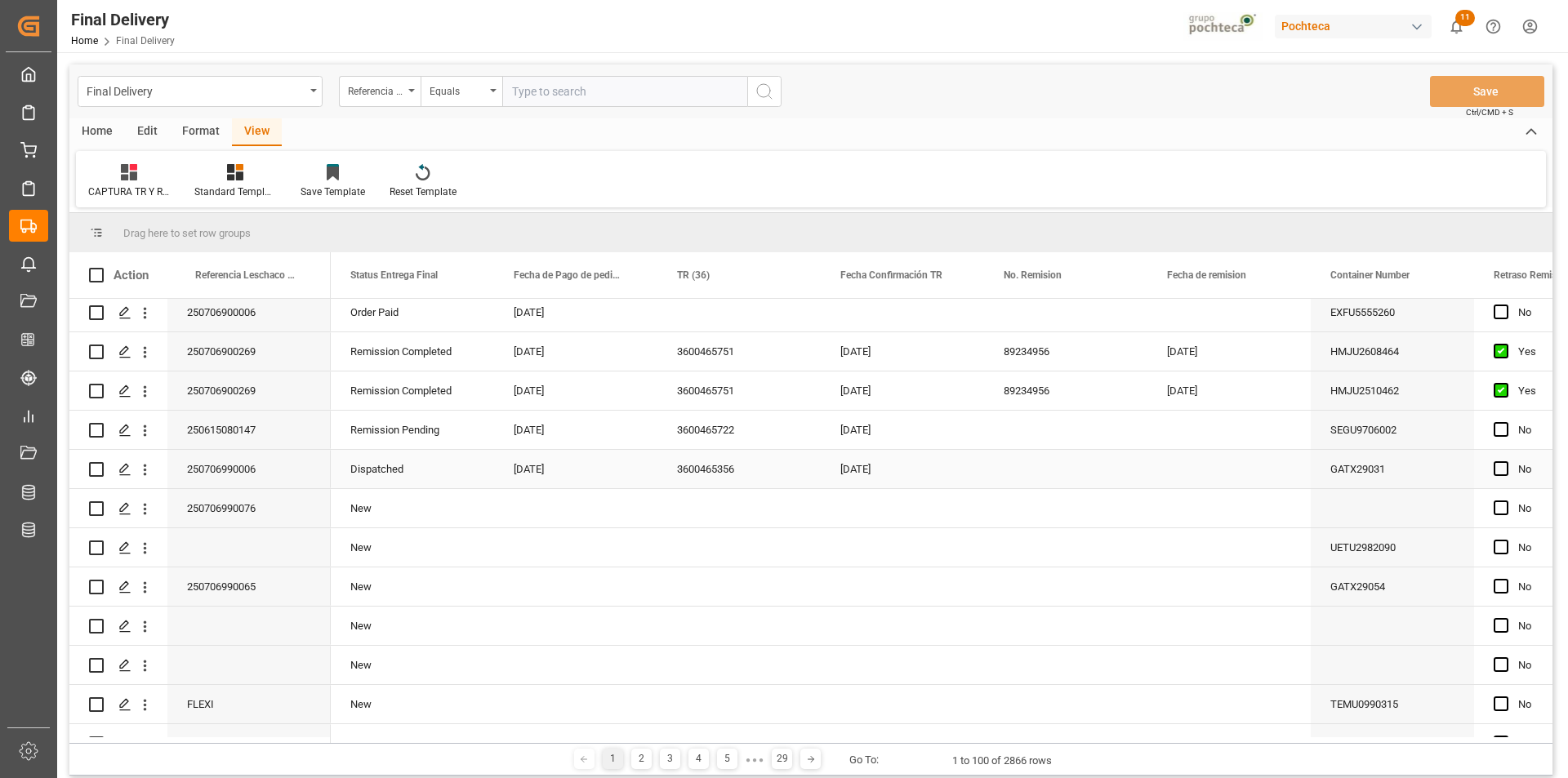 scroll, scrollTop: 1118, scrollLeft: 0, axis: vertical 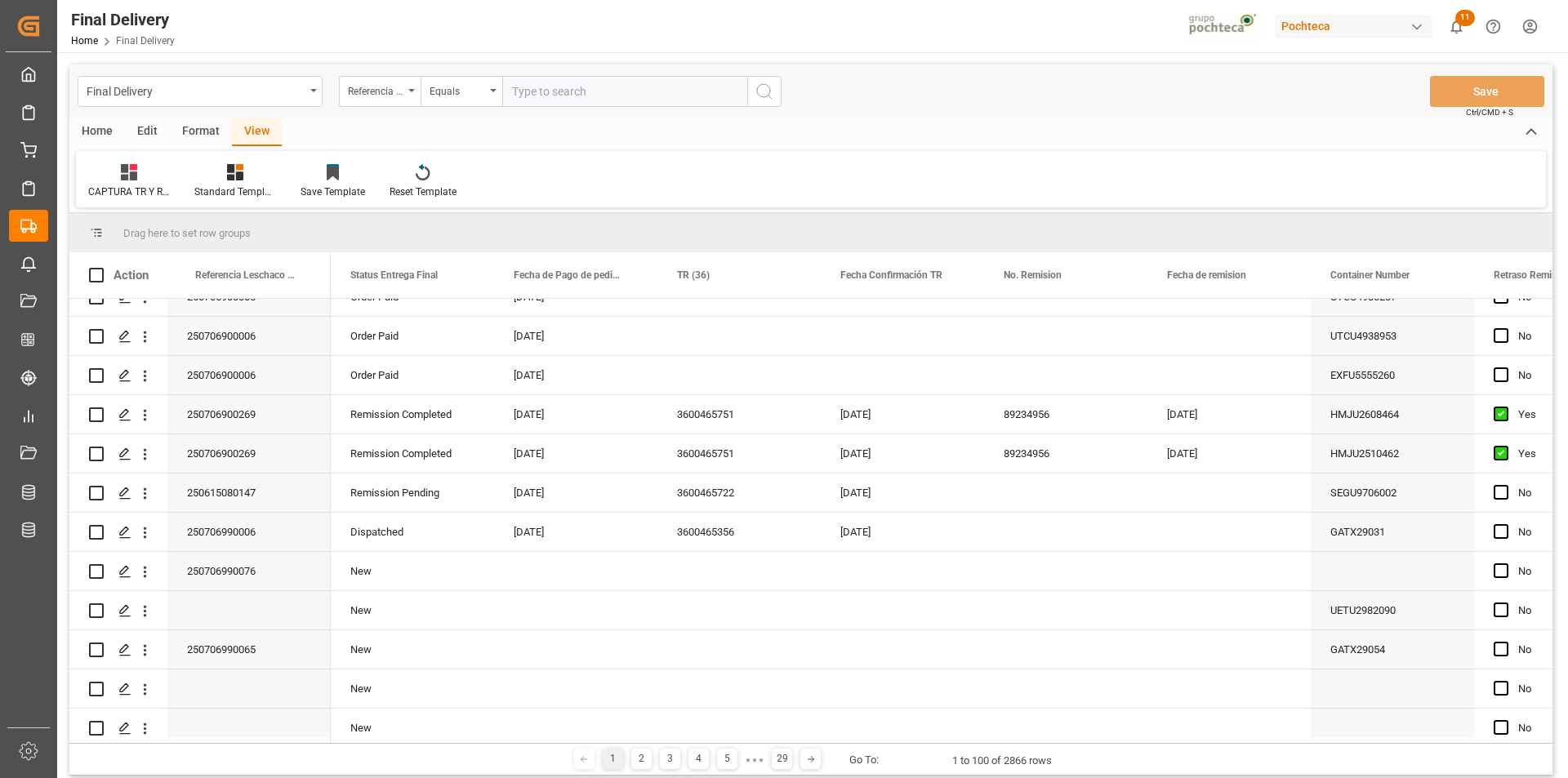 click at bounding box center [625, 91] 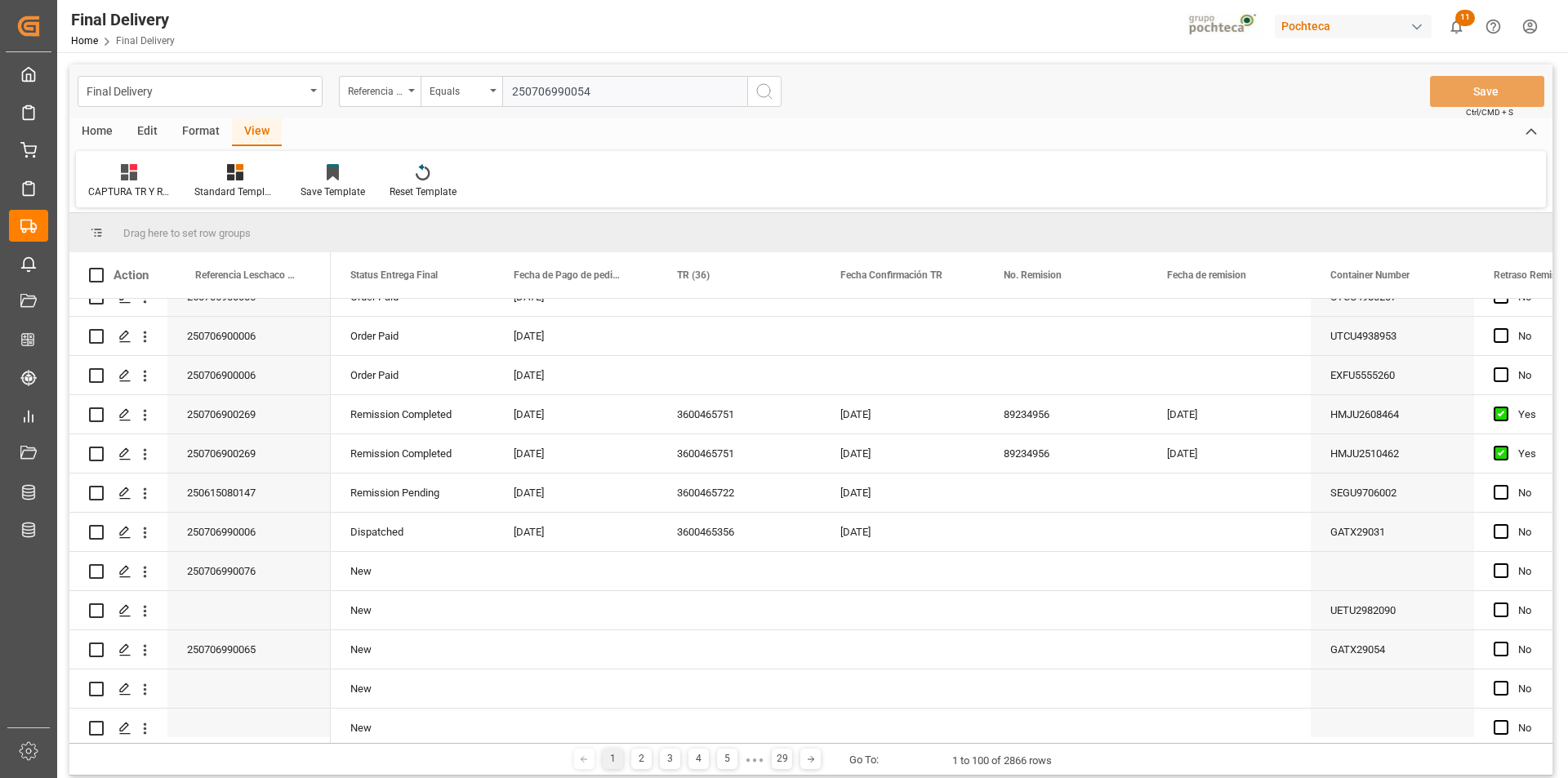type 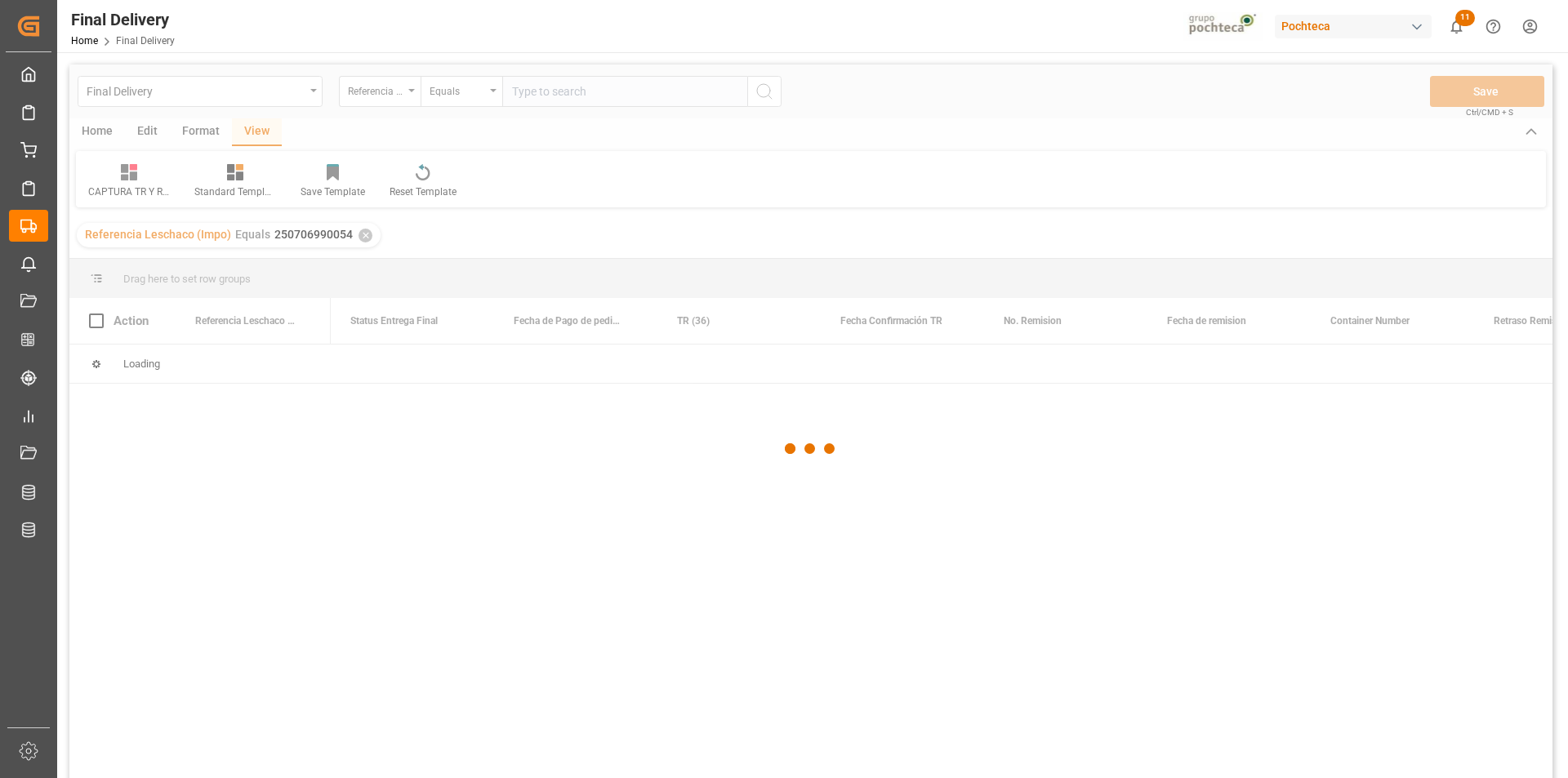 scroll, scrollTop: 0, scrollLeft: 0, axis: both 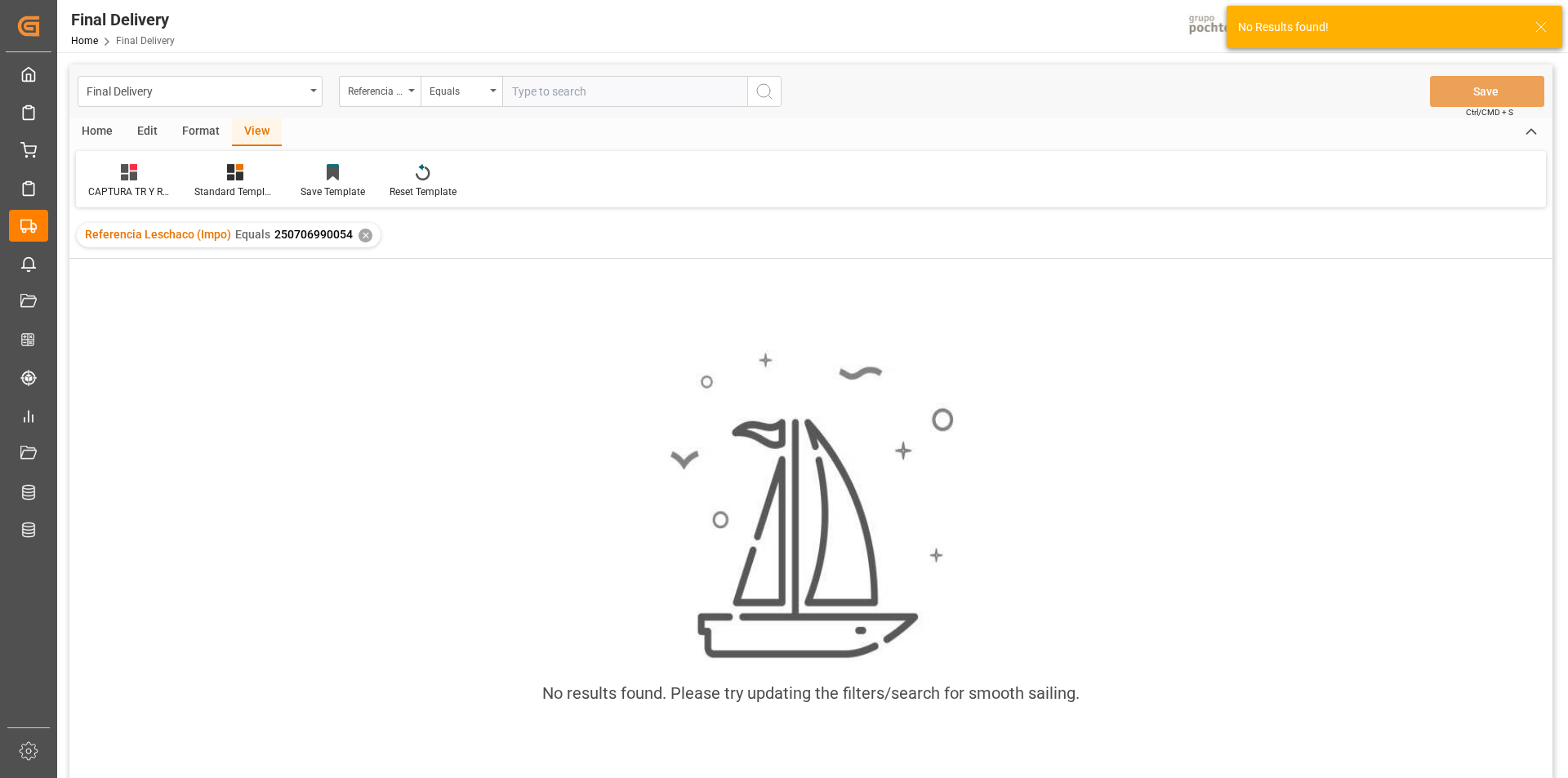 click on "✕" at bounding box center (365, 235) 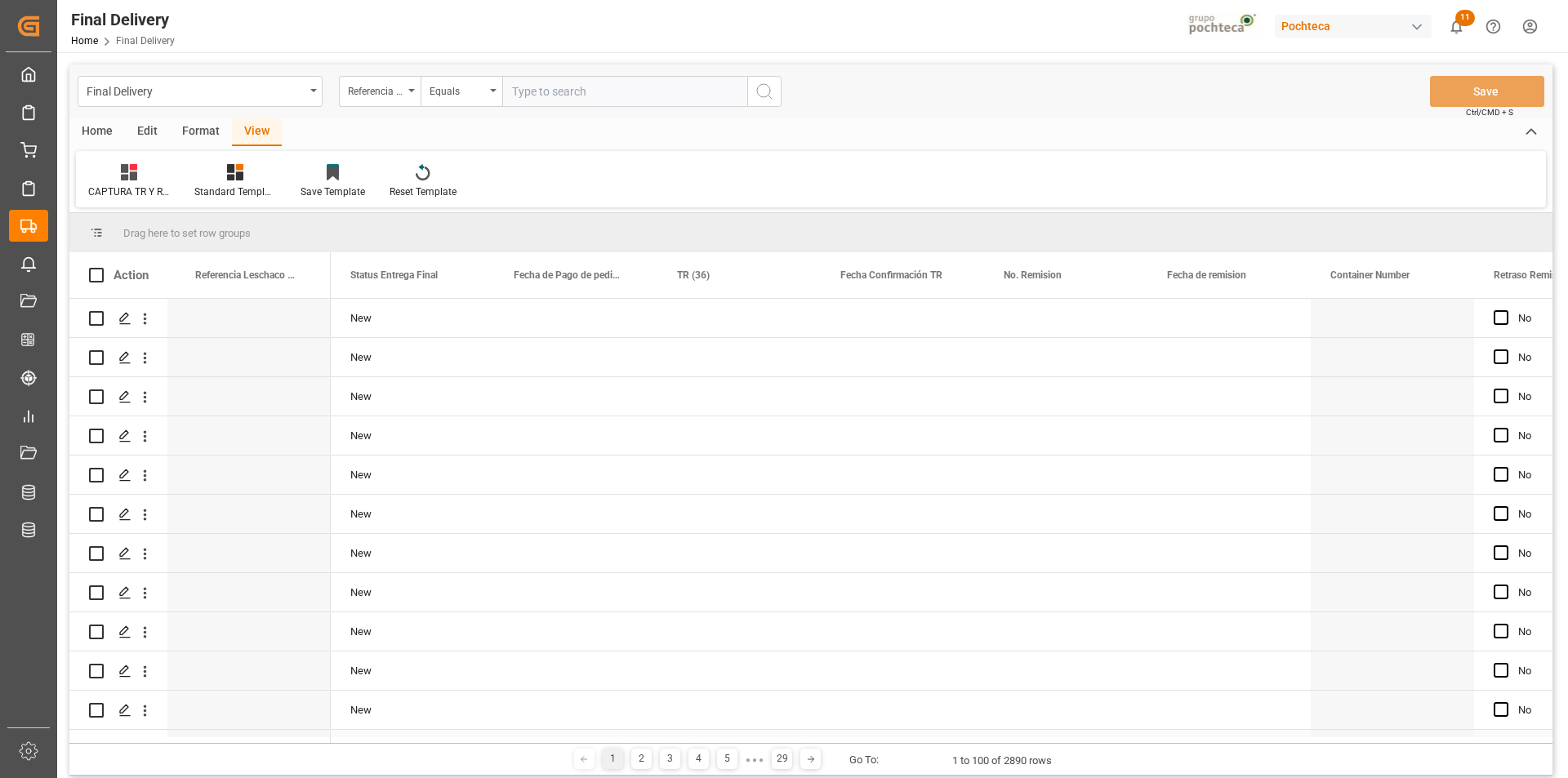 scroll, scrollTop: 490, scrollLeft: 0, axis: vertical 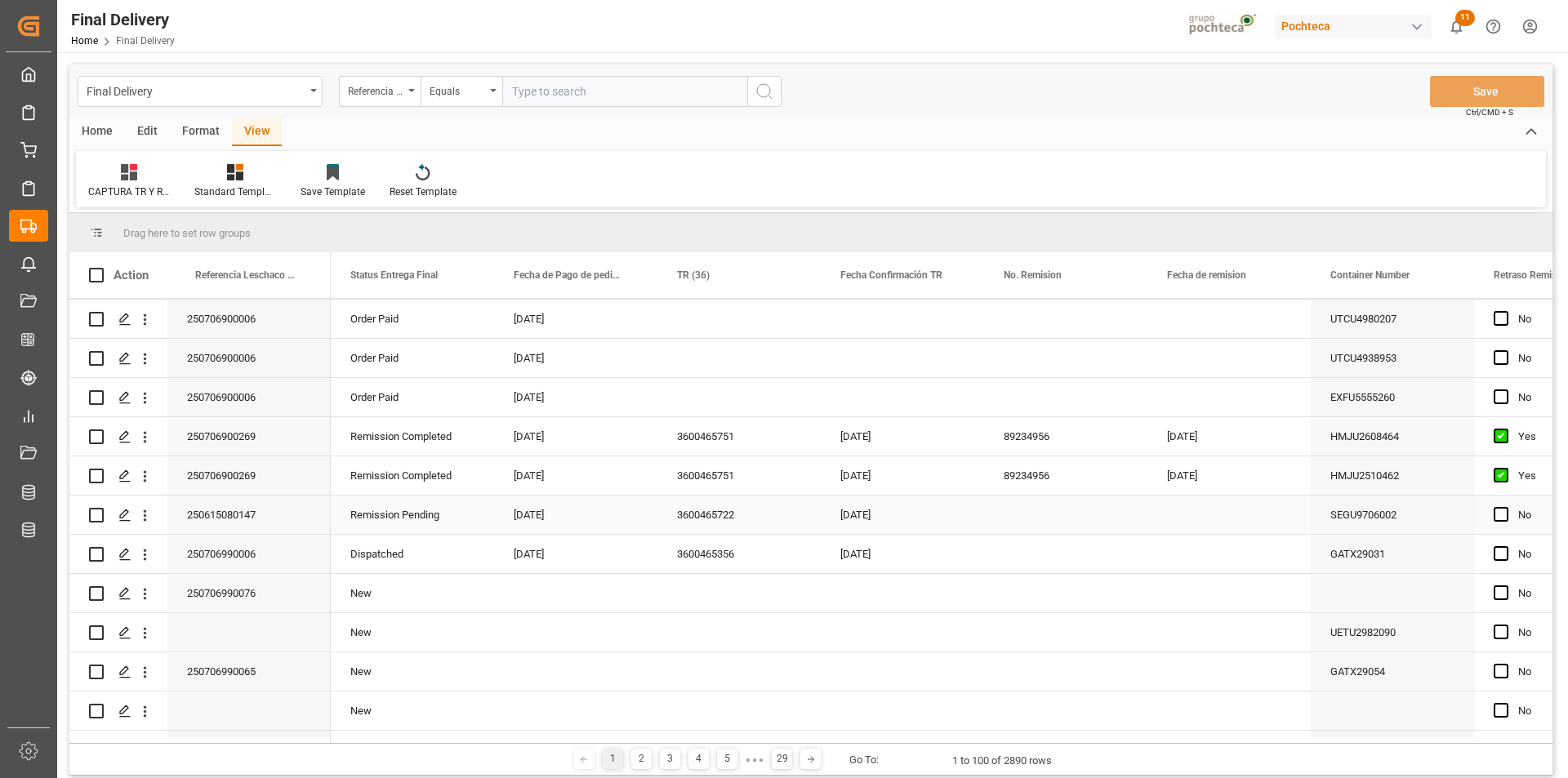 click at bounding box center [1066, 514] 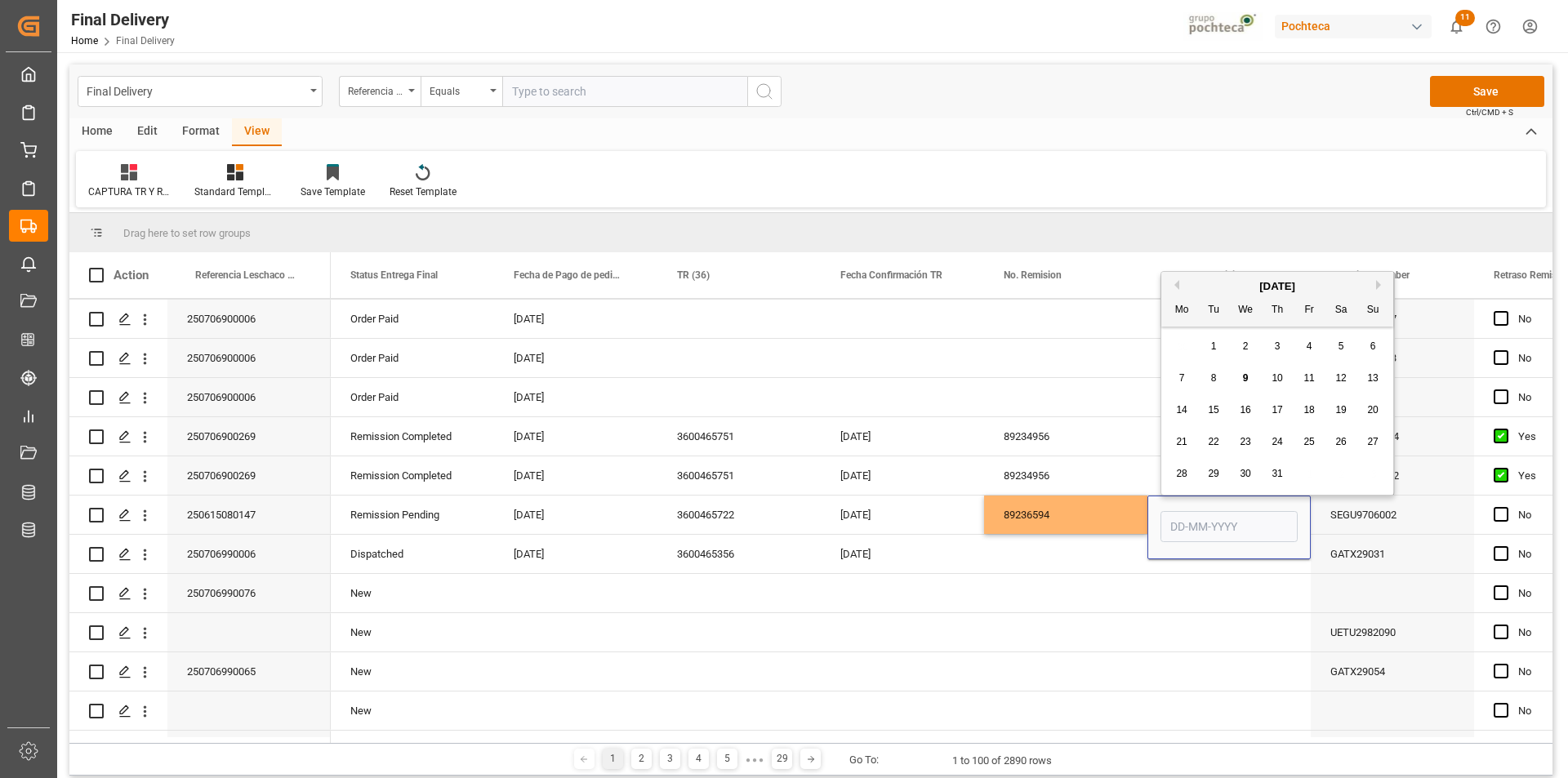 click on "9" at bounding box center [1245, 378] 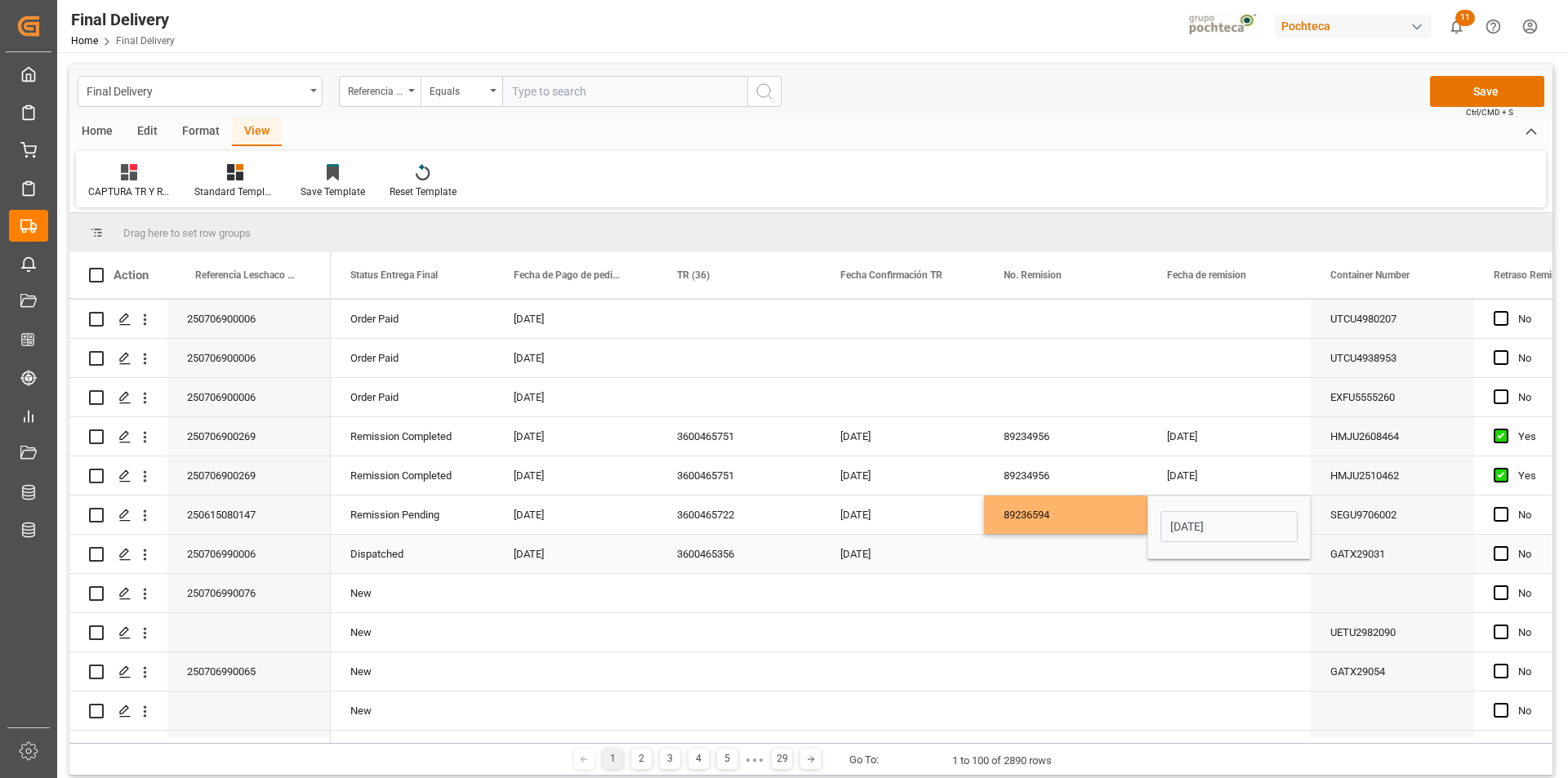 click at bounding box center (1229, 553) 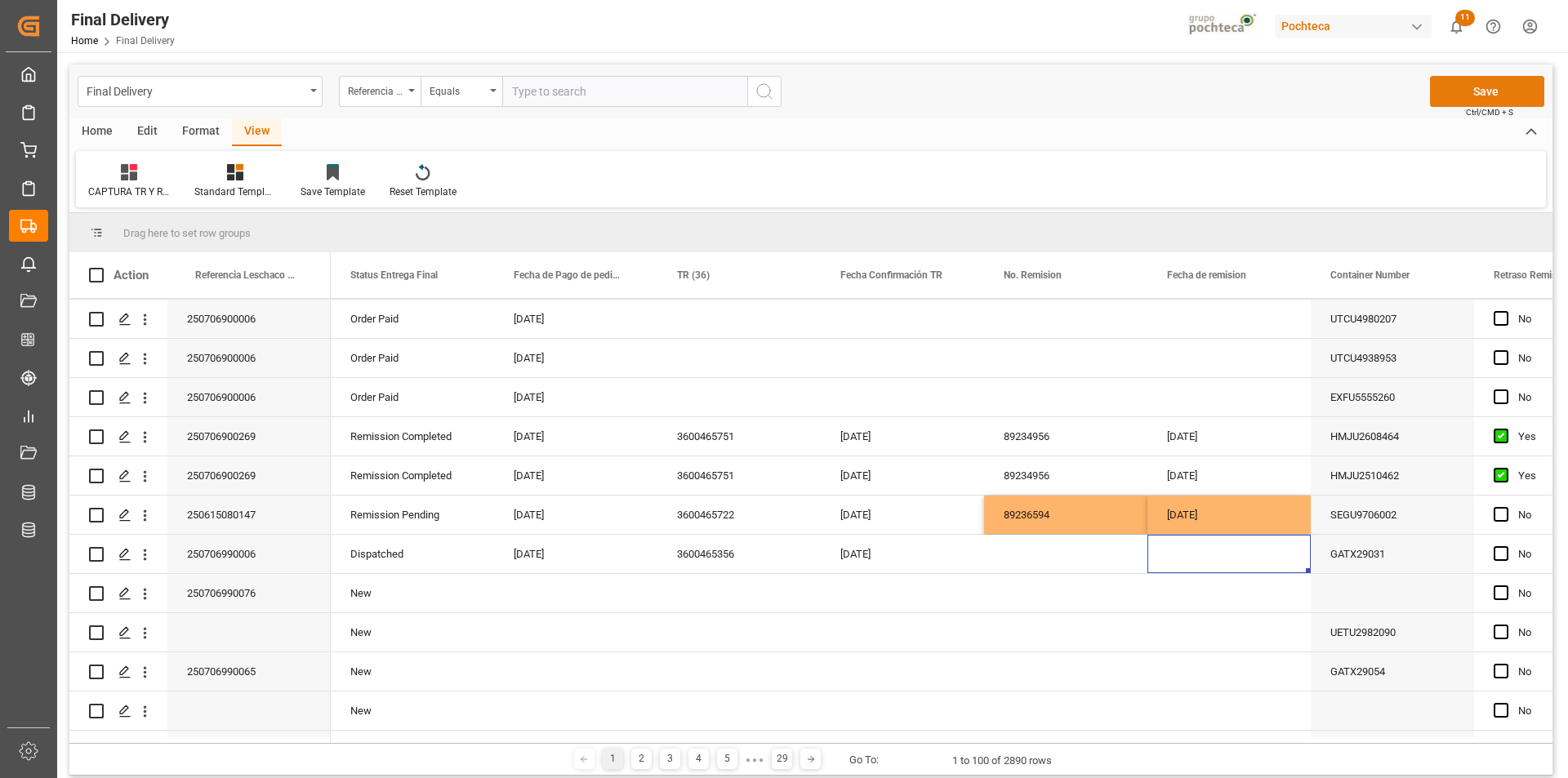 click on "Final Delivery Referencia Leschaco (Impo) Equals Save Ctrl/CMD + S" at bounding box center [811, 91] 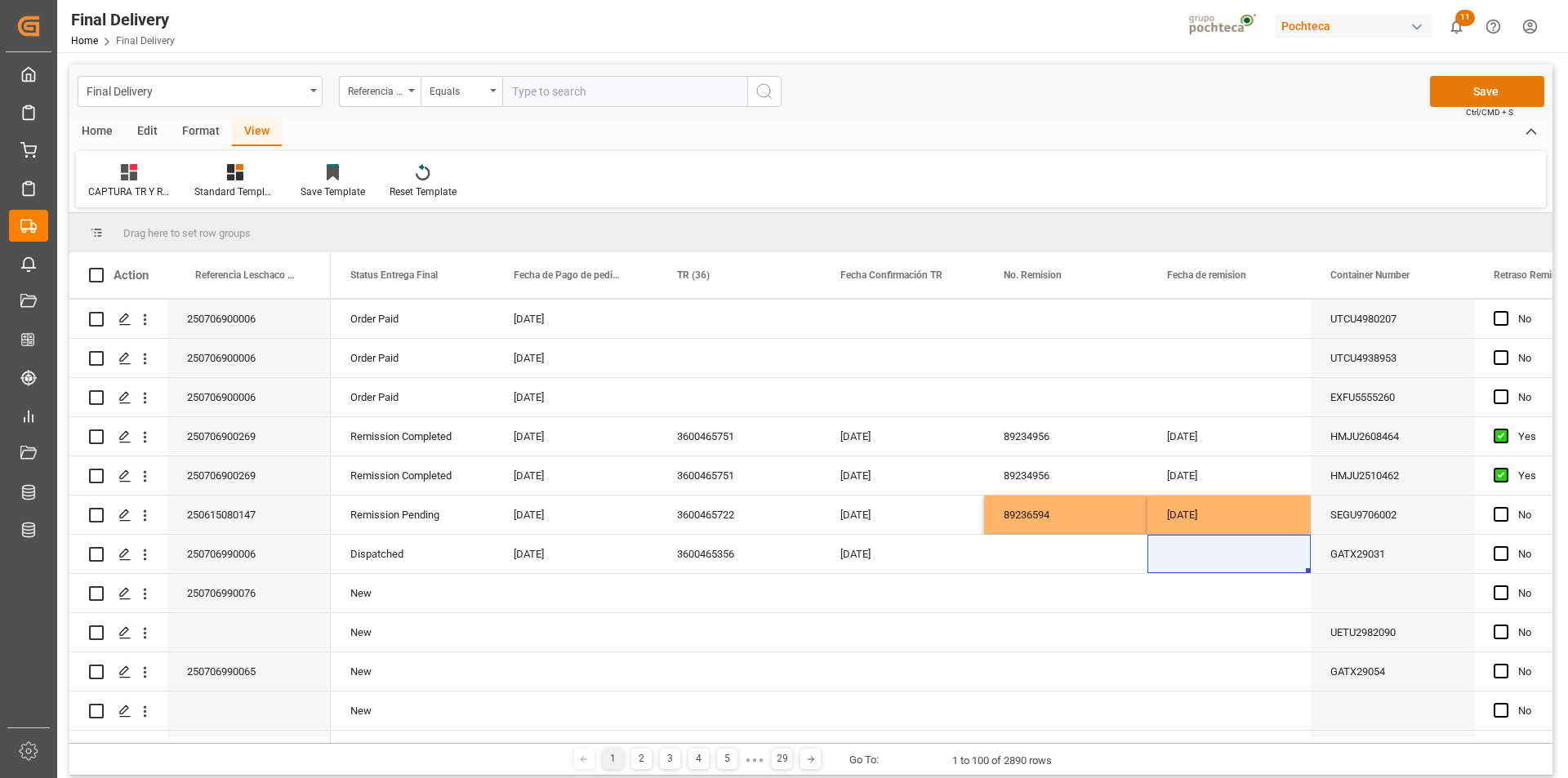 click on "Save" at bounding box center [1487, 91] 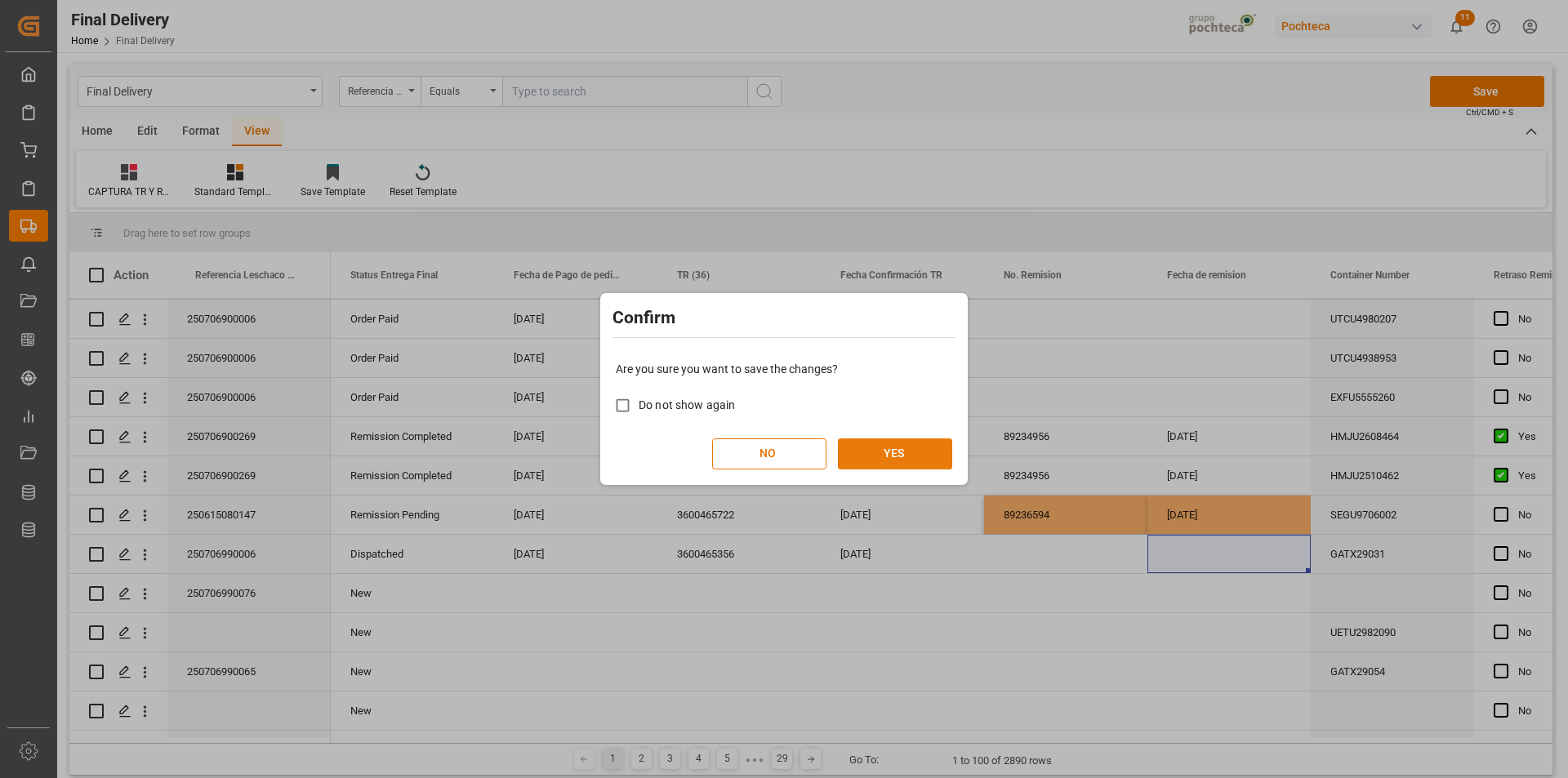 click on "YES" at bounding box center (895, 454) 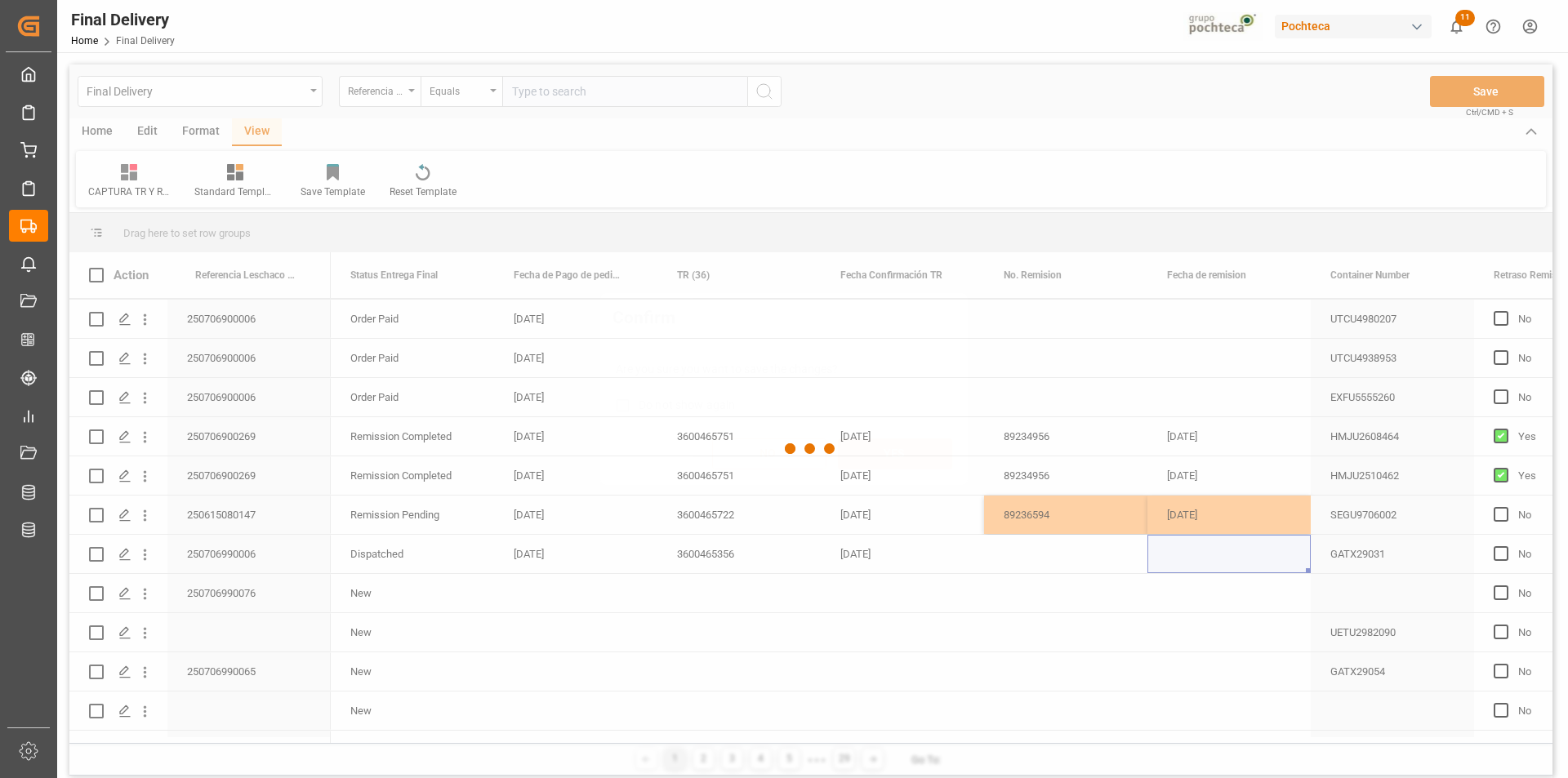 type 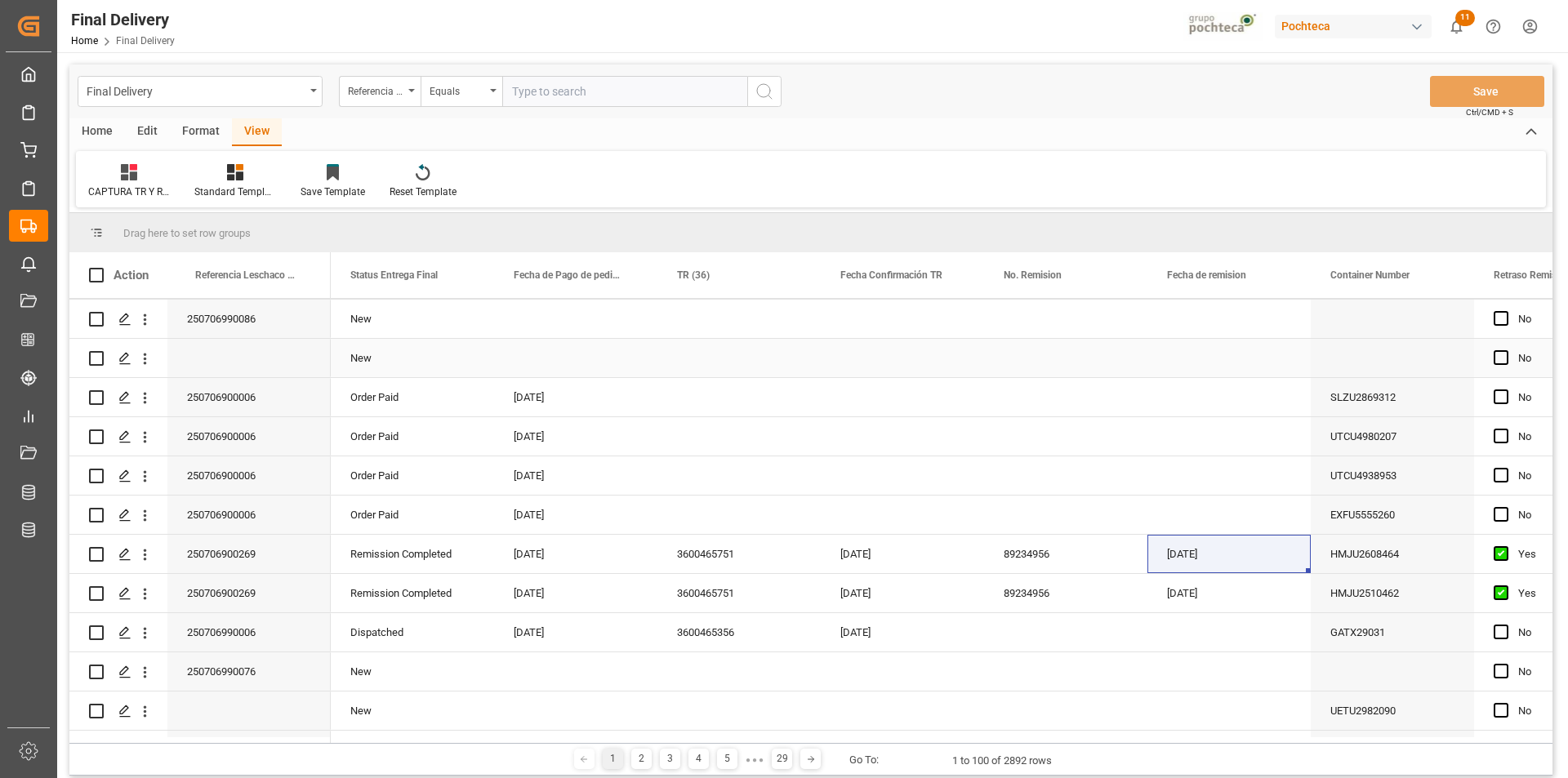 scroll, scrollTop: 1136, scrollLeft: 0, axis: vertical 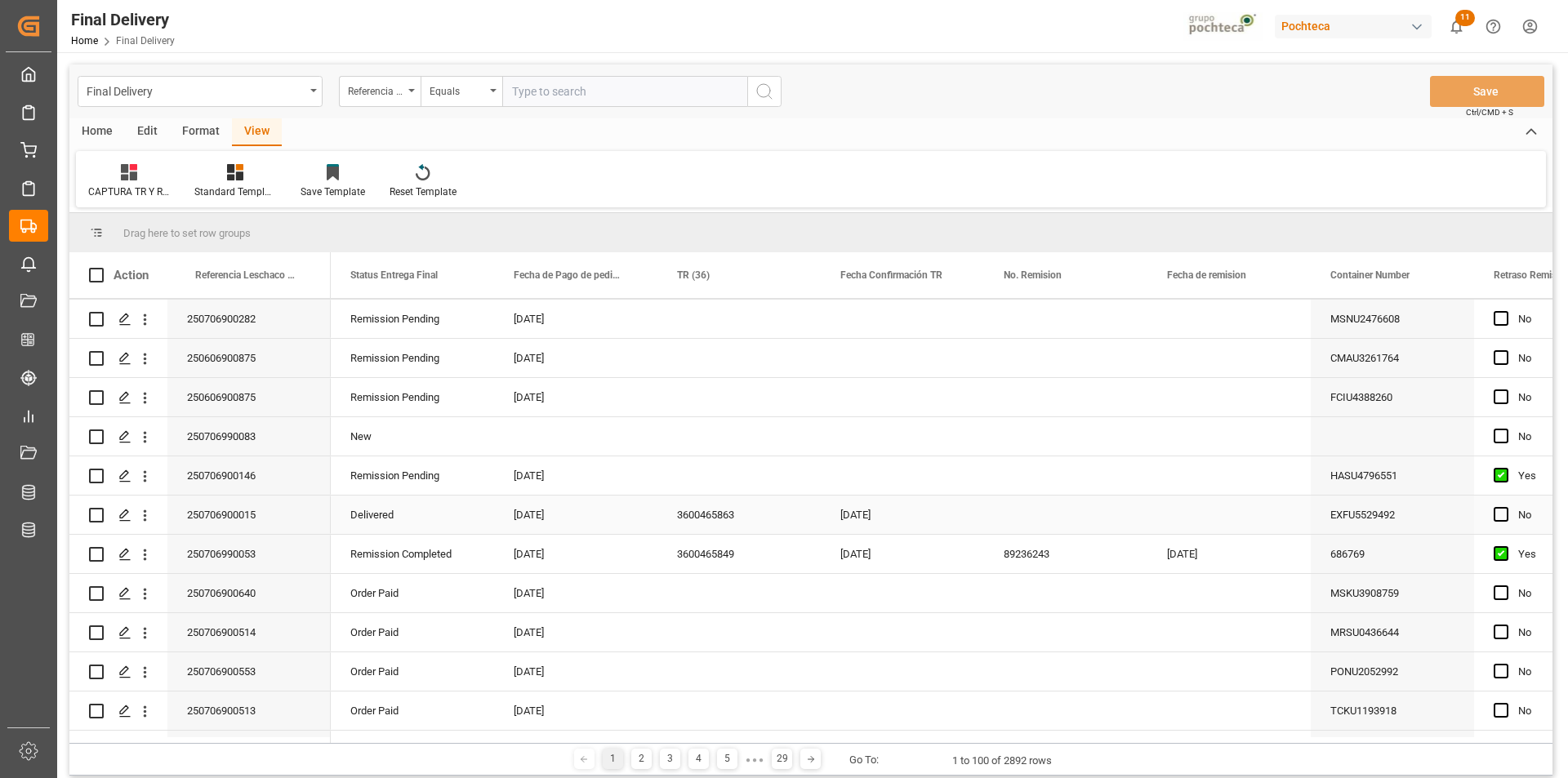 click at bounding box center (1066, 514) 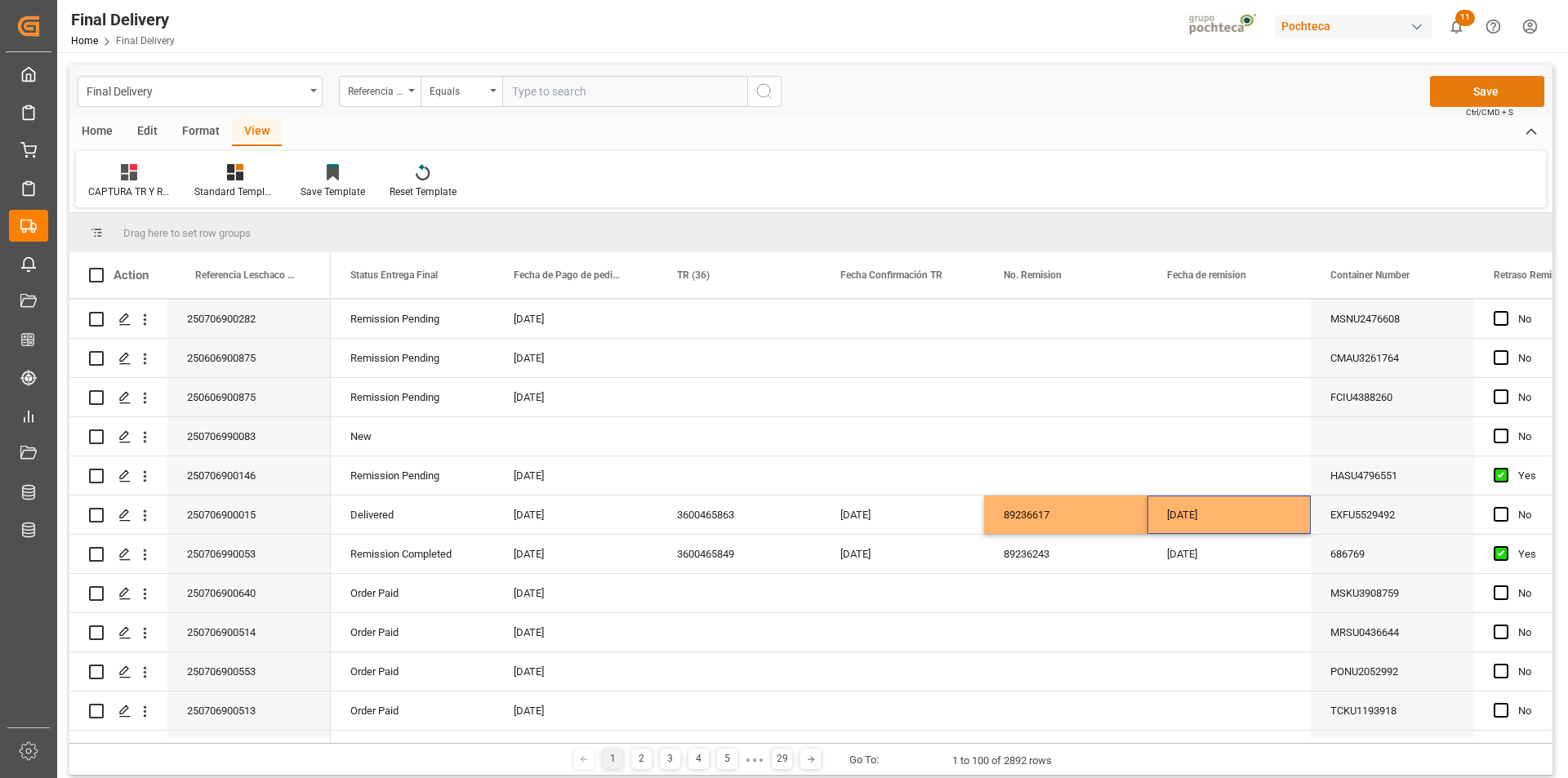 click on "Save" at bounding box center (1487, 91) 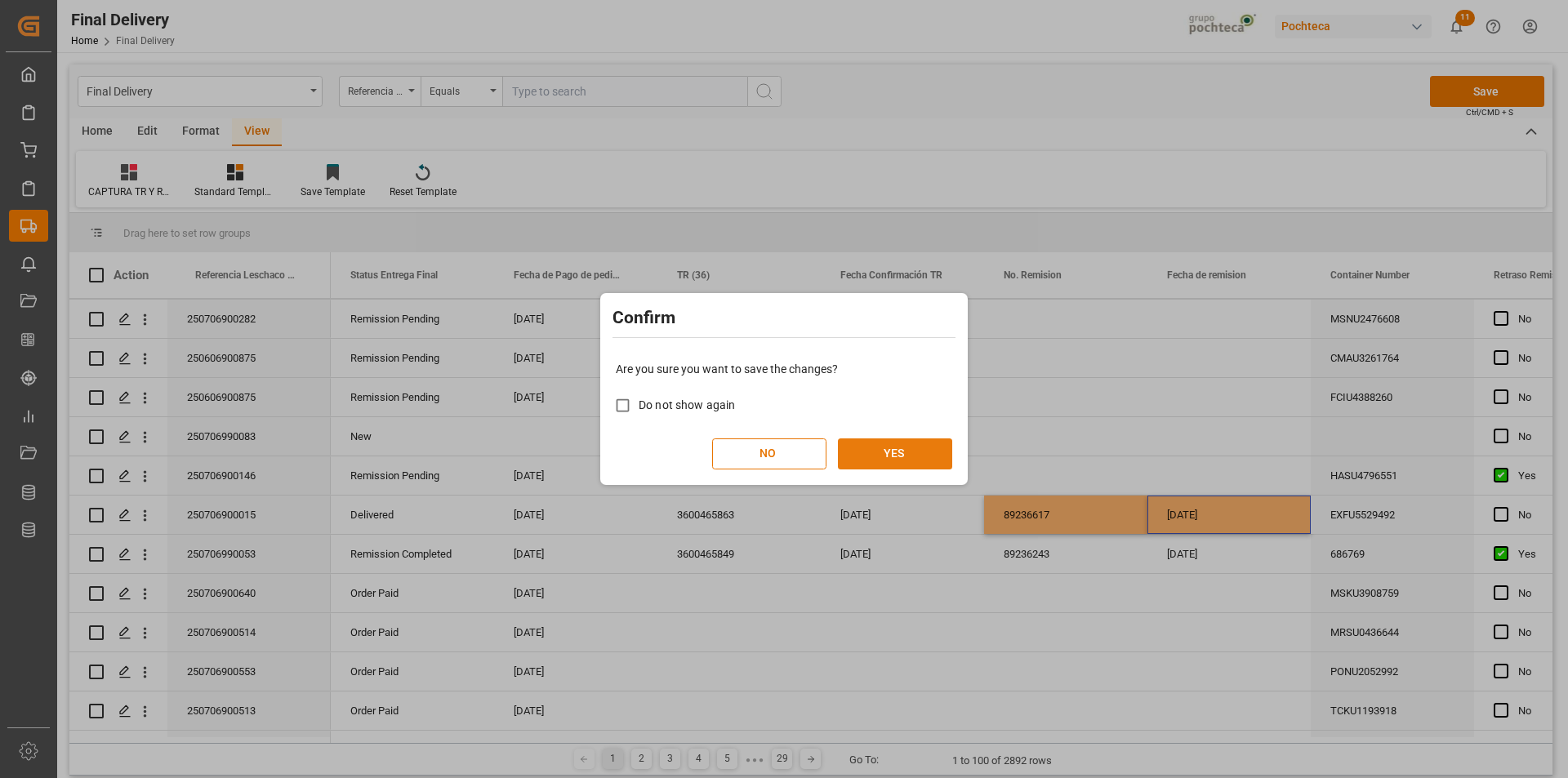 click on "YES" at bounding box center [895, 454] 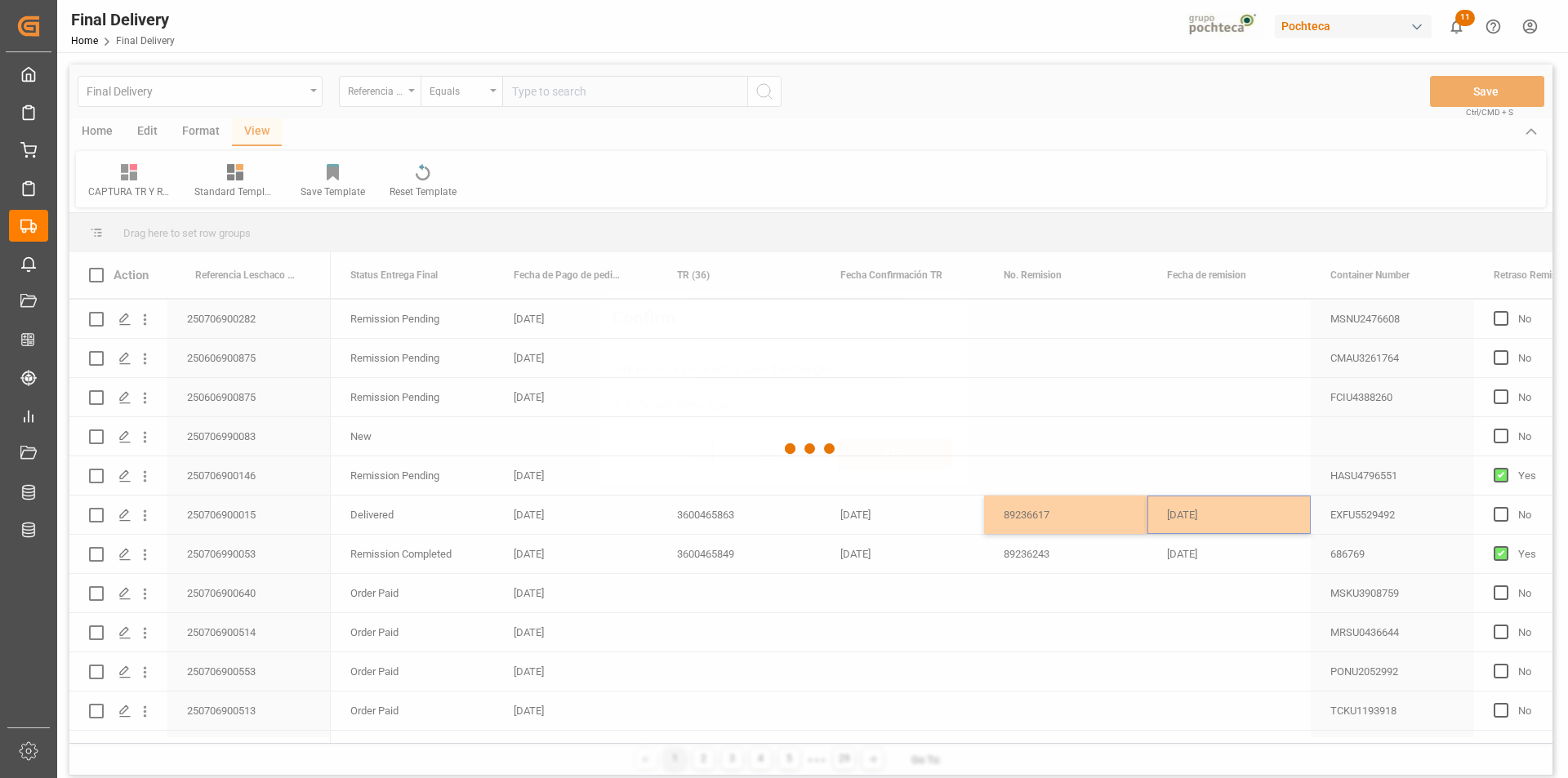 type 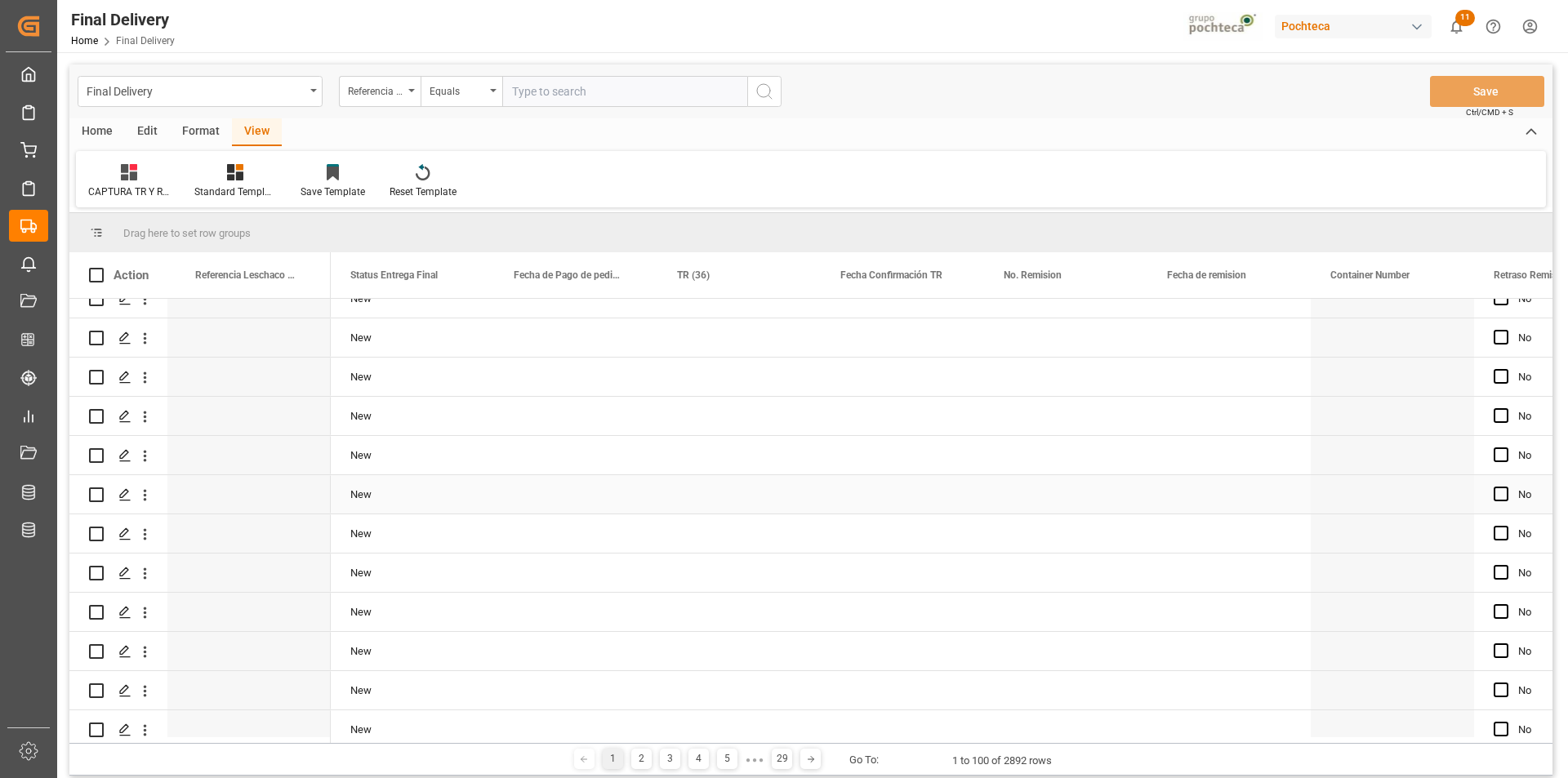 scroll, scrollTop: 0, scrollLeft: 0, axis: both 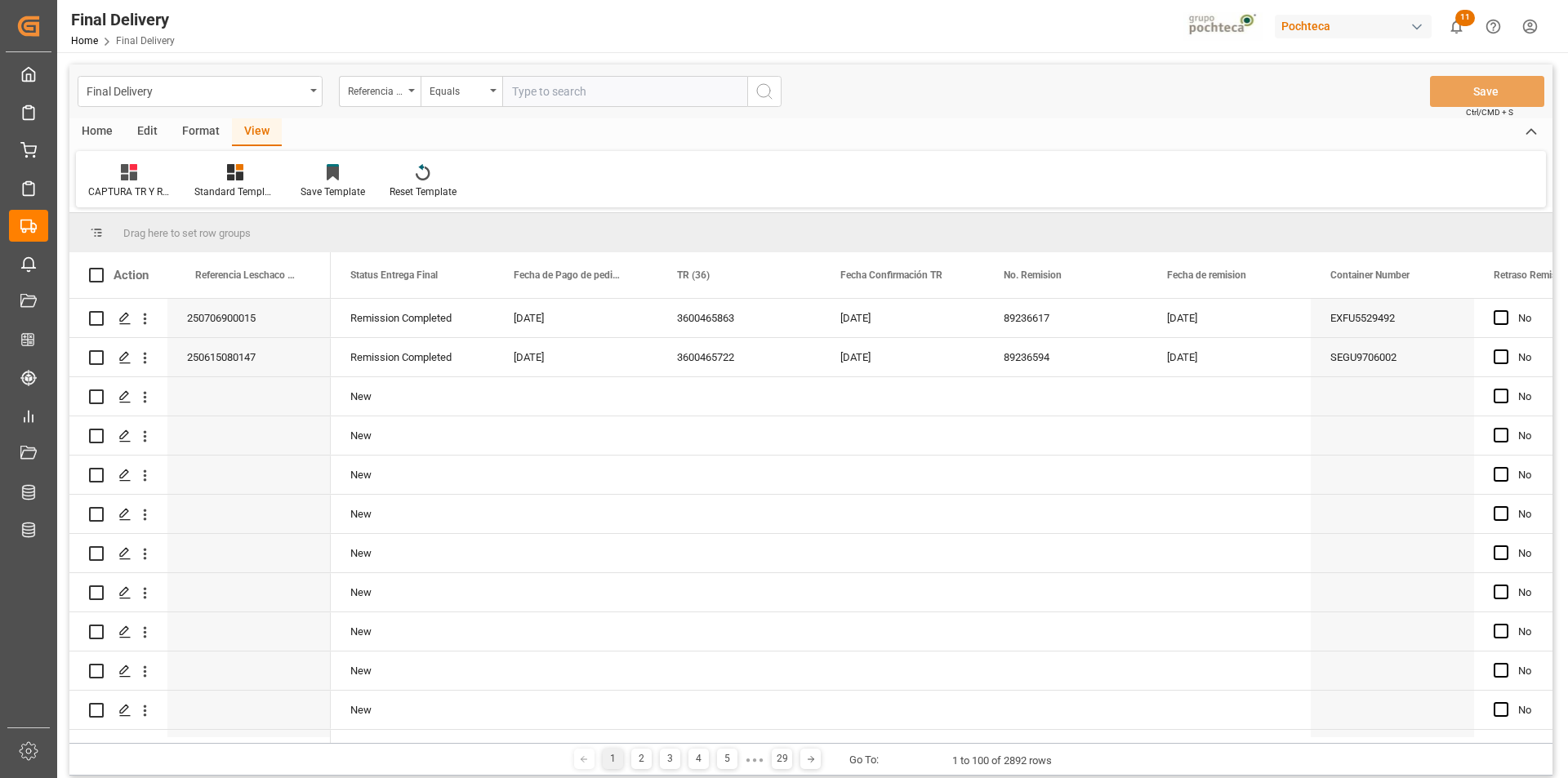 click at bounding box center [625, 91] 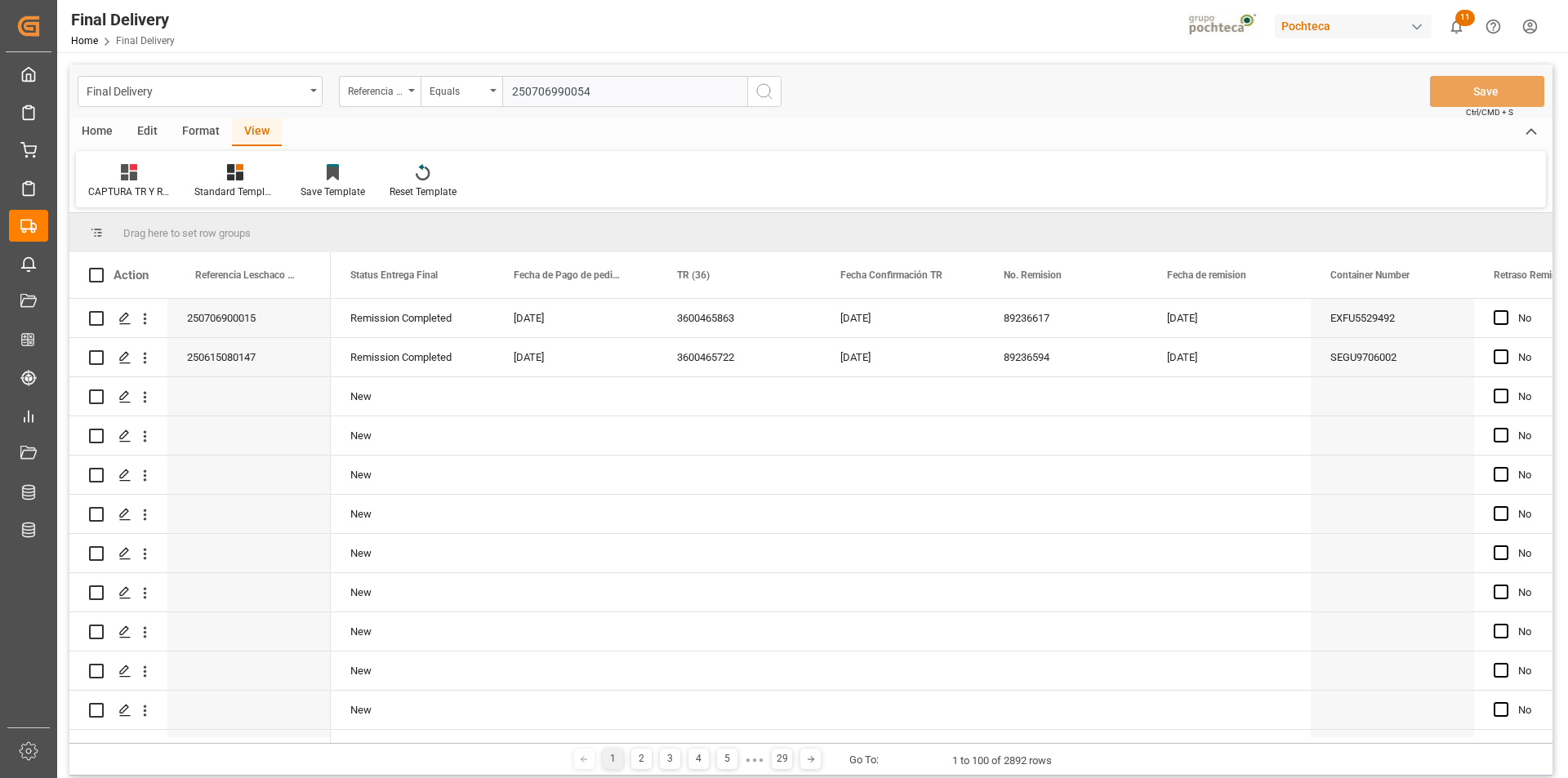 type 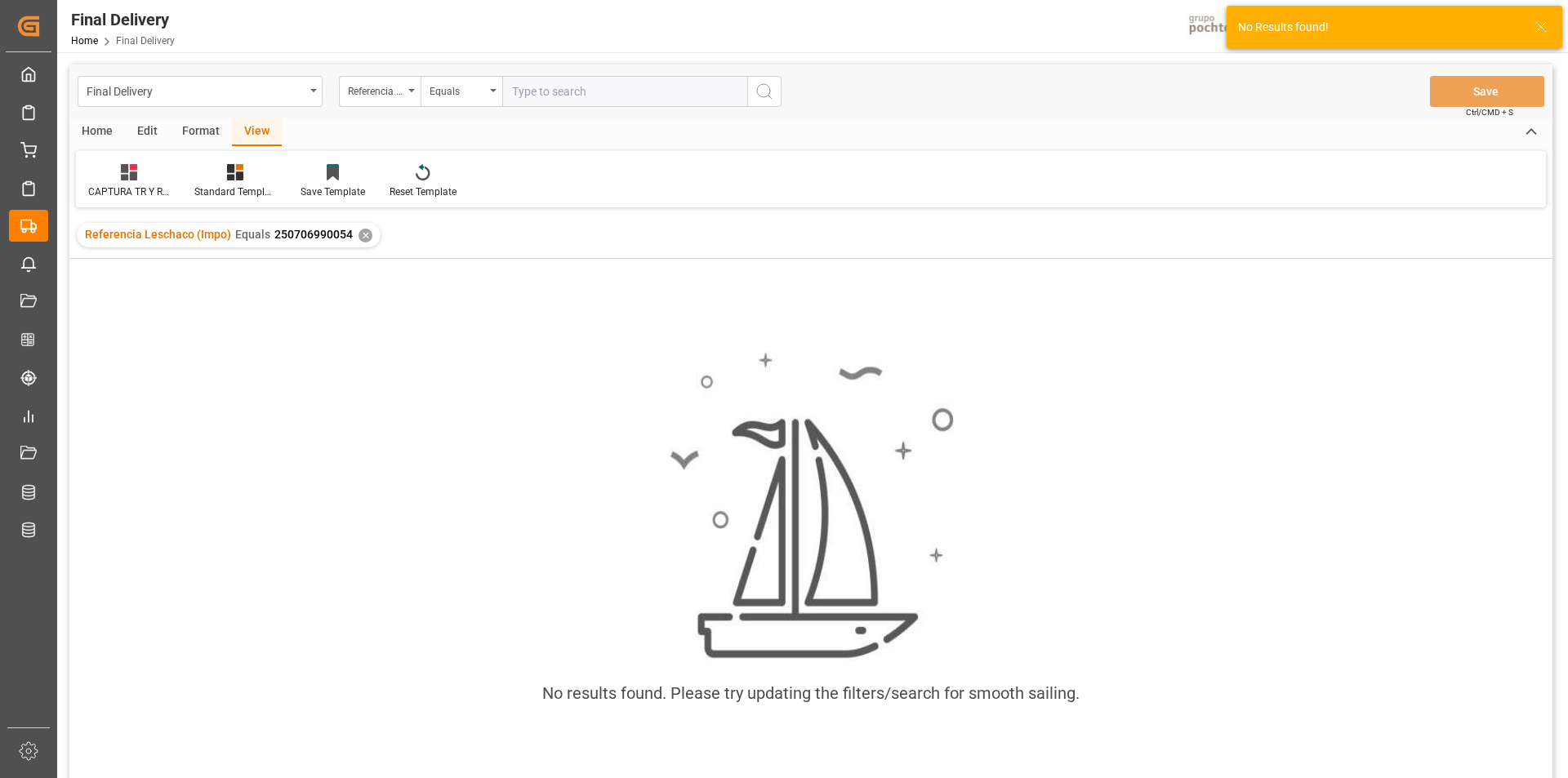 click on "✕" at bounding box center (365, 235) 